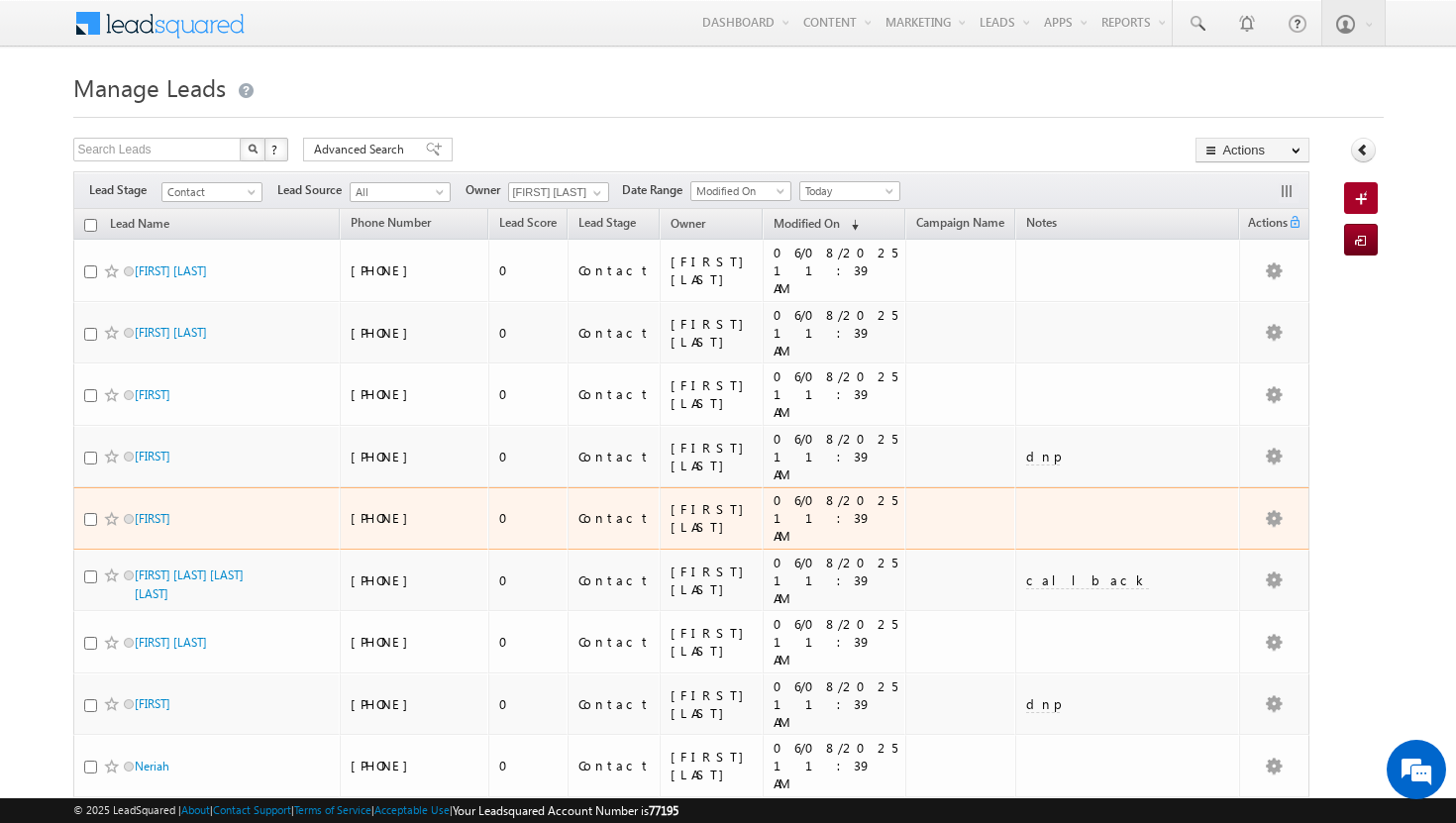 scroll, scrollTop: 0, scrollLeft: 0, axis: both 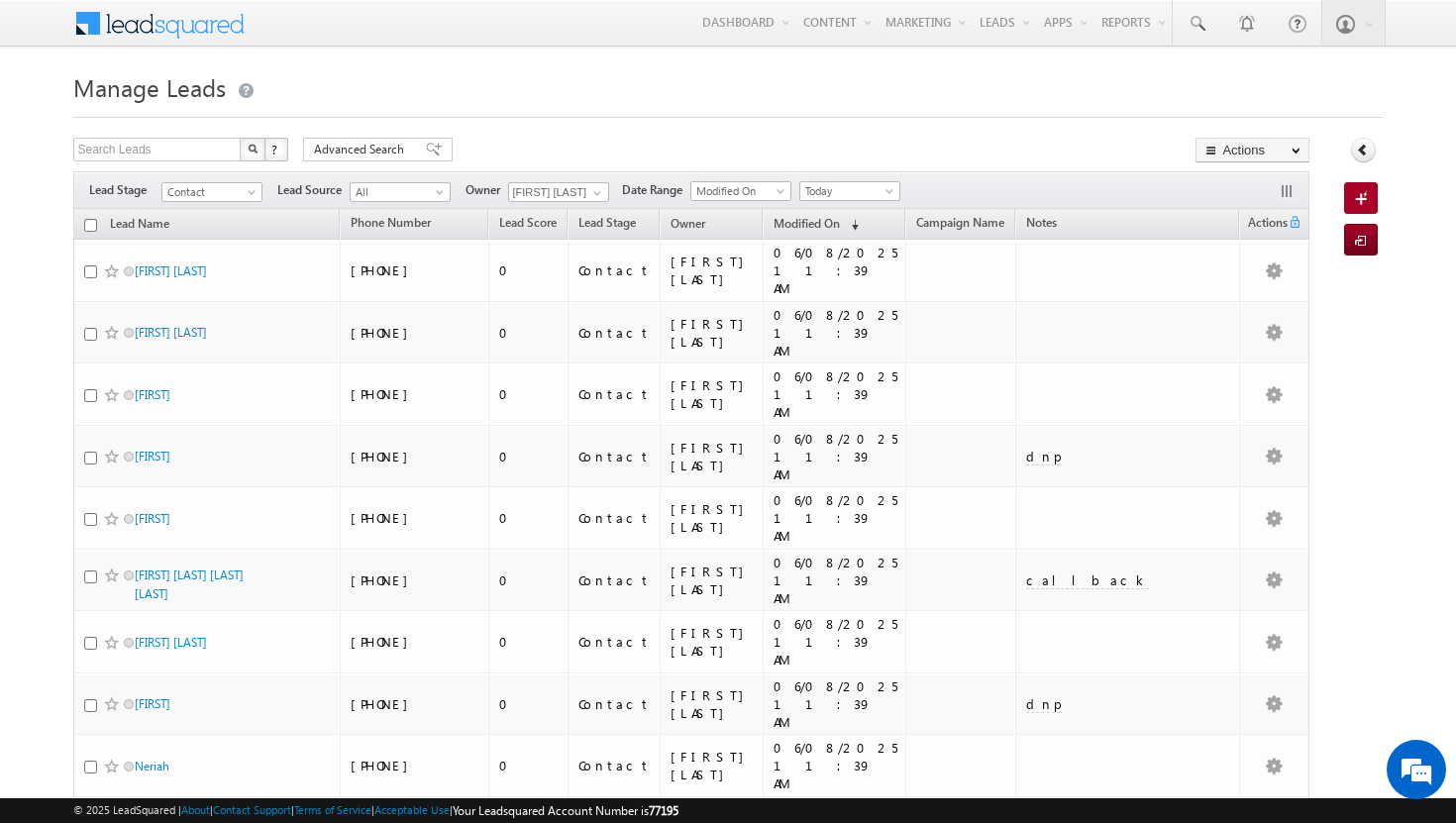 click at bounding box center [90, 225] 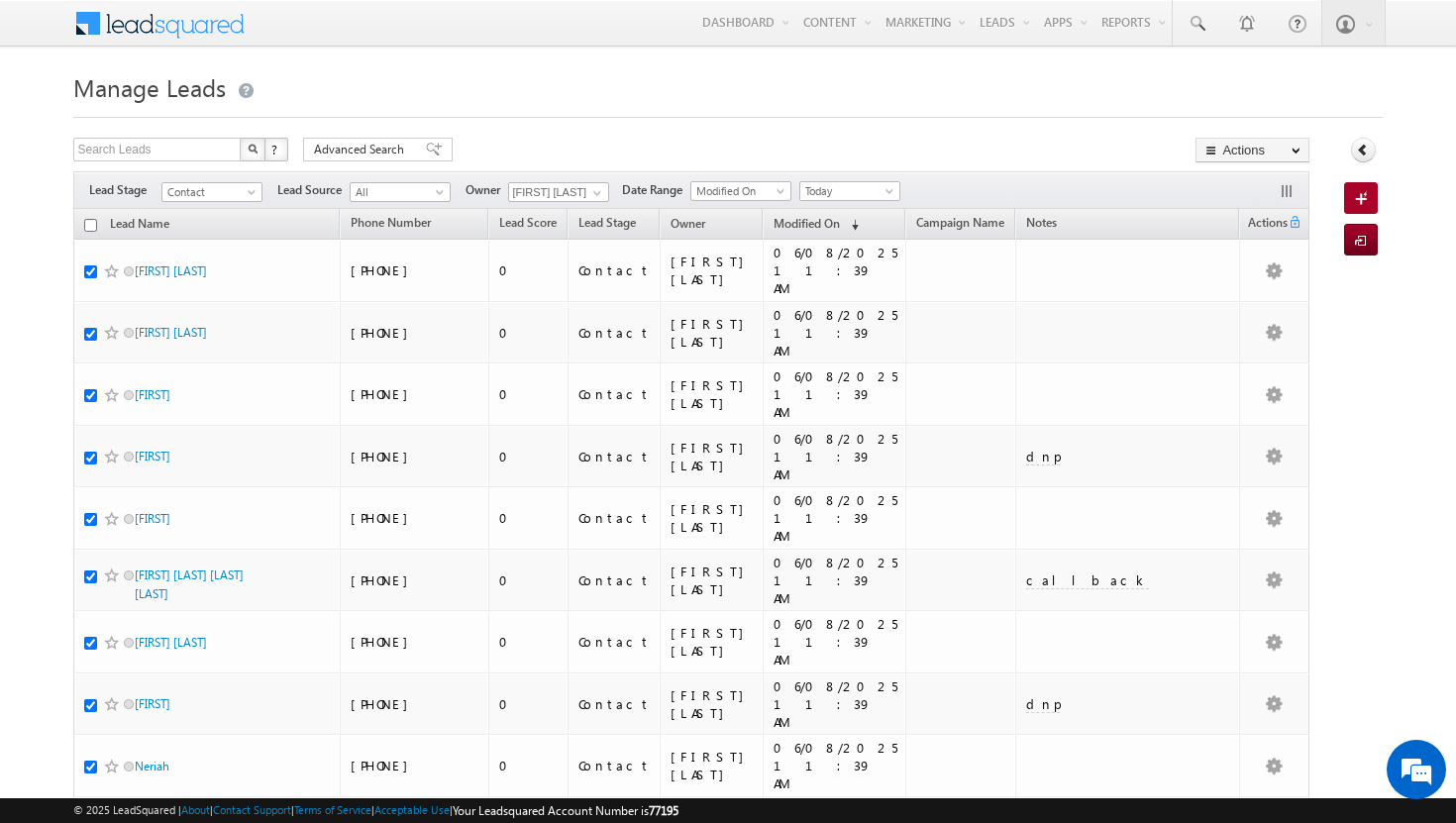 checkbox on "true" 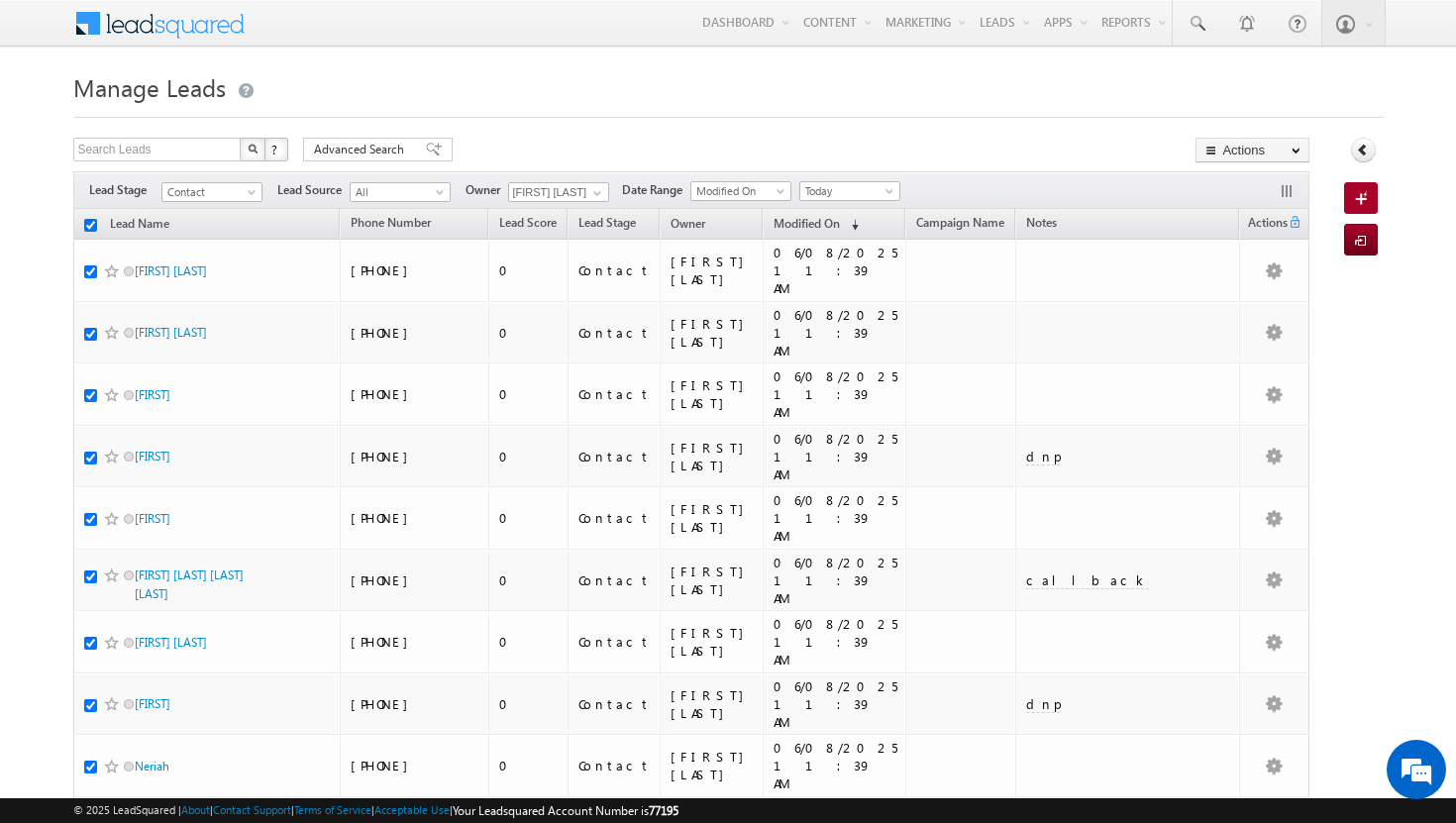 checkbox on "true" 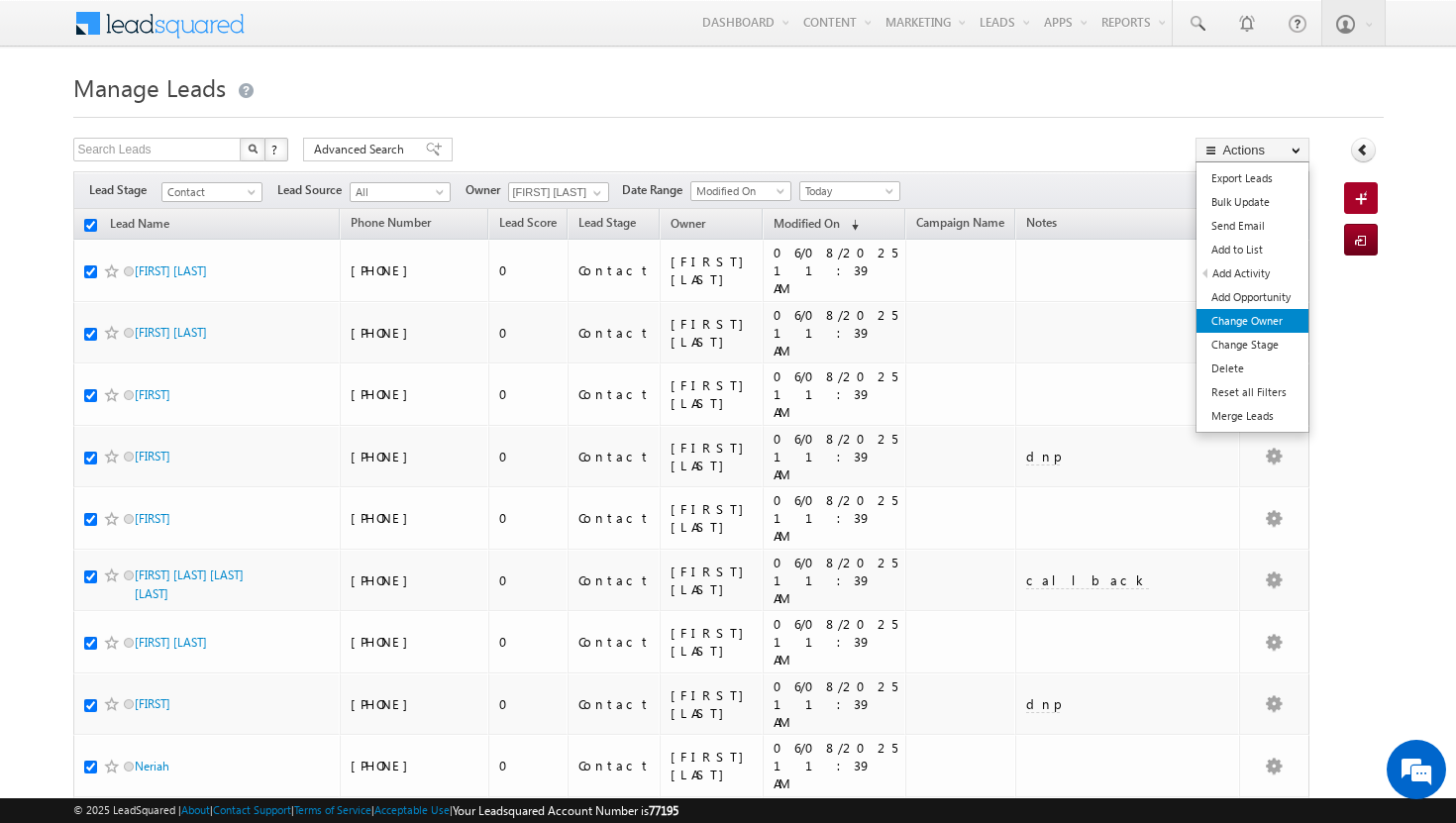 click on "Change Owner" at bounding box center (1252, 321) 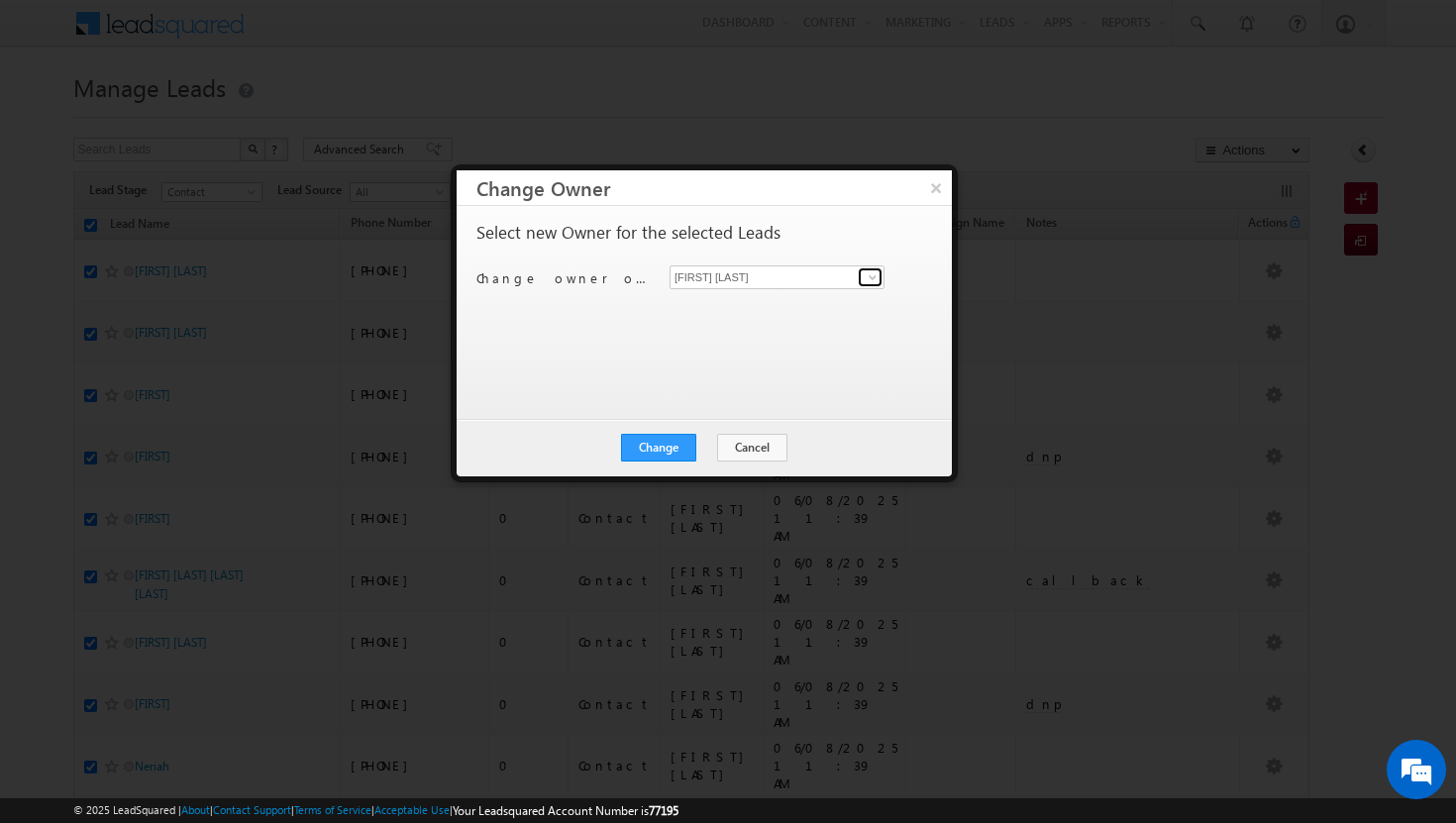 click at bounding box center (873, 277) 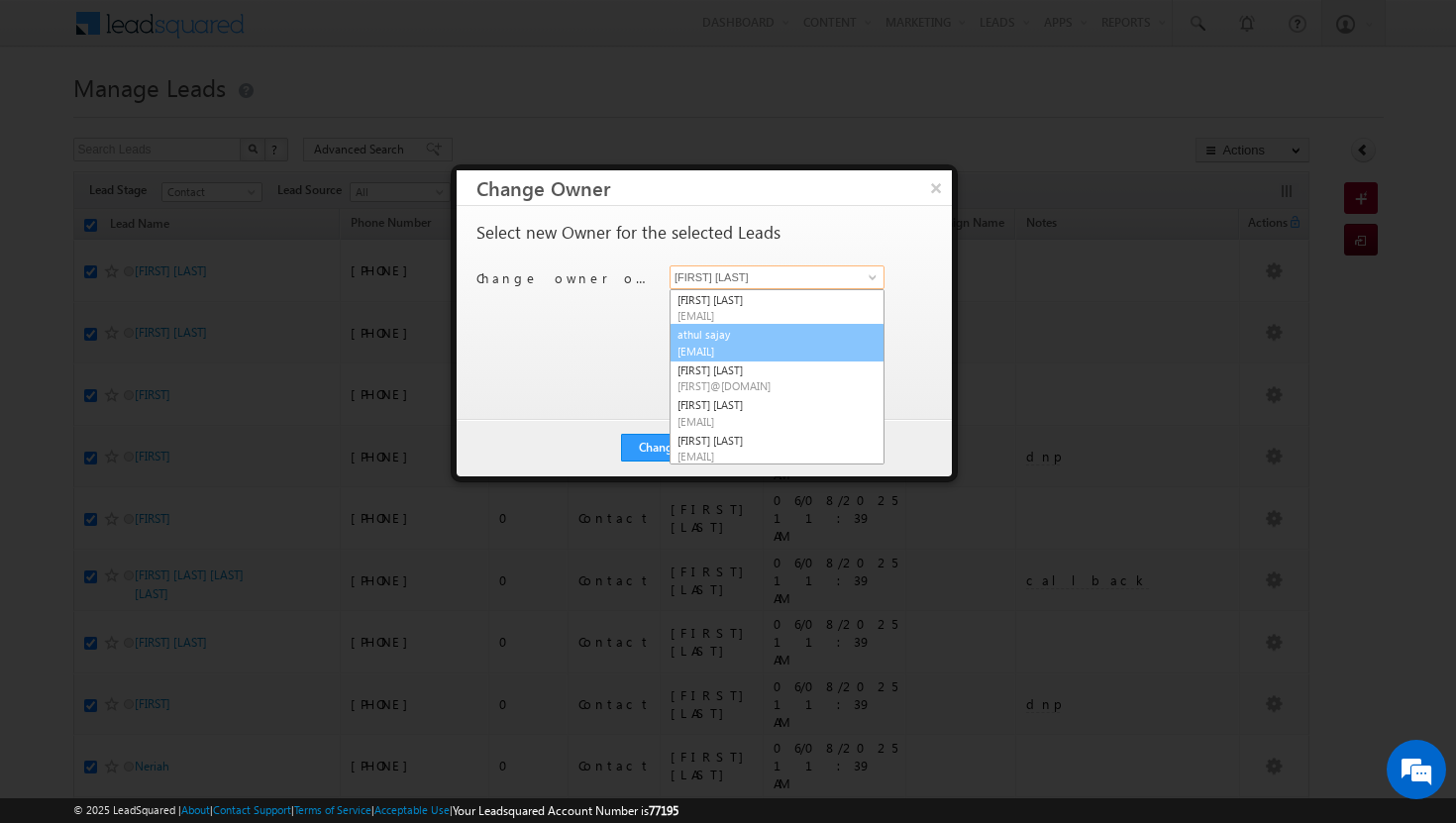 click on "[FIRST] [LAST]@[DOMAIN]" at bounding box center [777, 343] 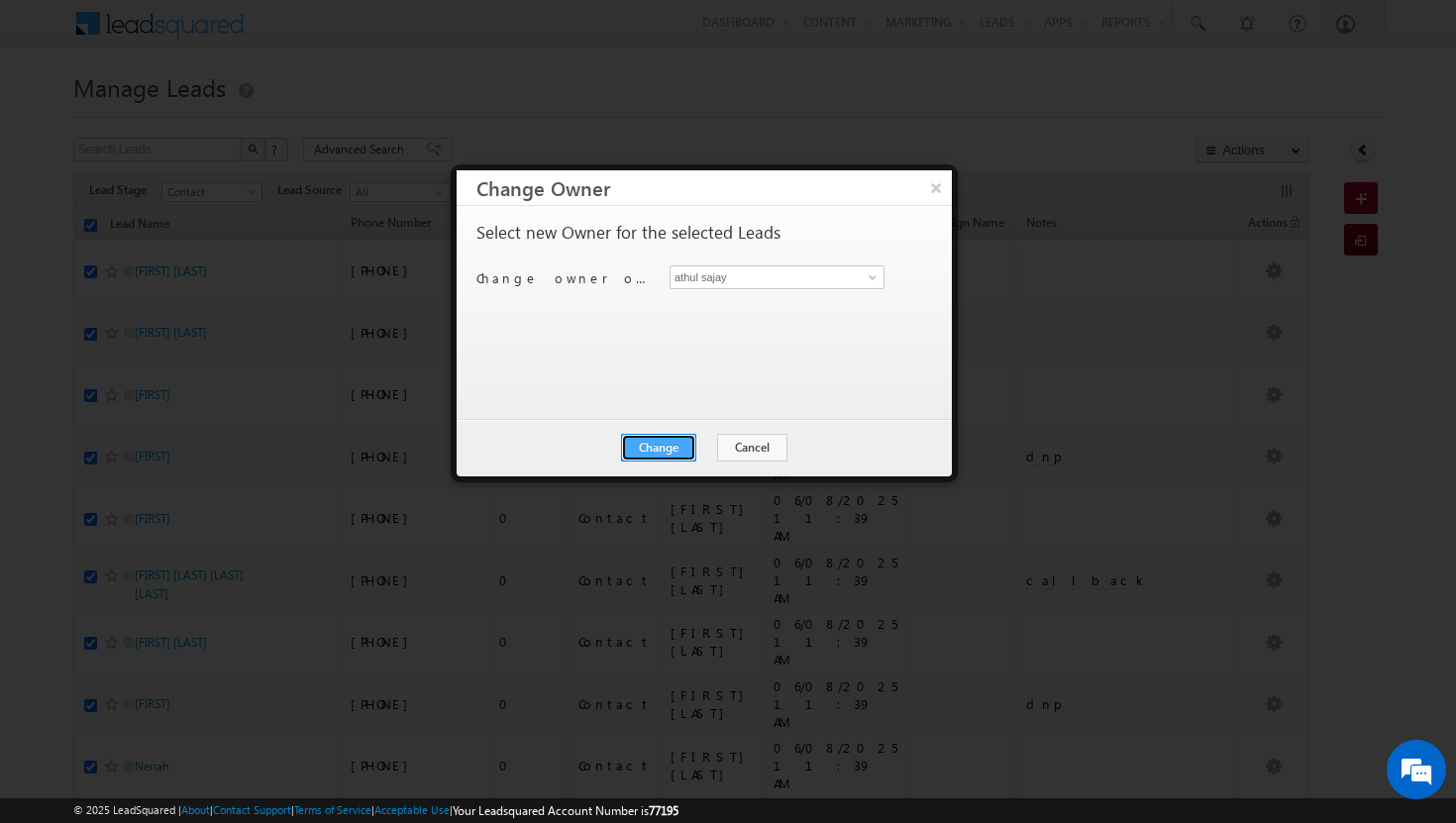 click on "Change" at bounding box center (659, 448) 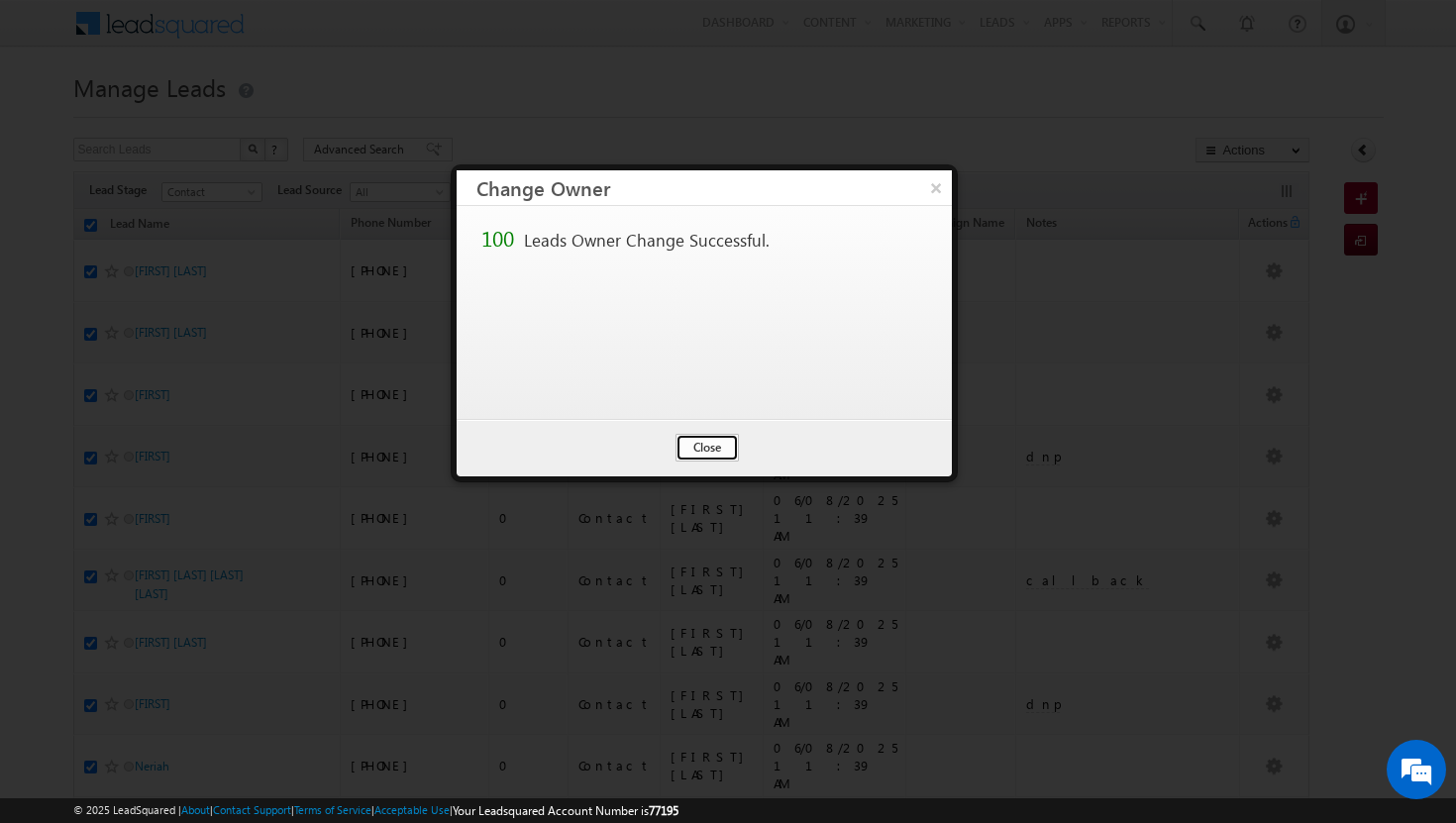 click on "Close" at bounding box center [707, 448] 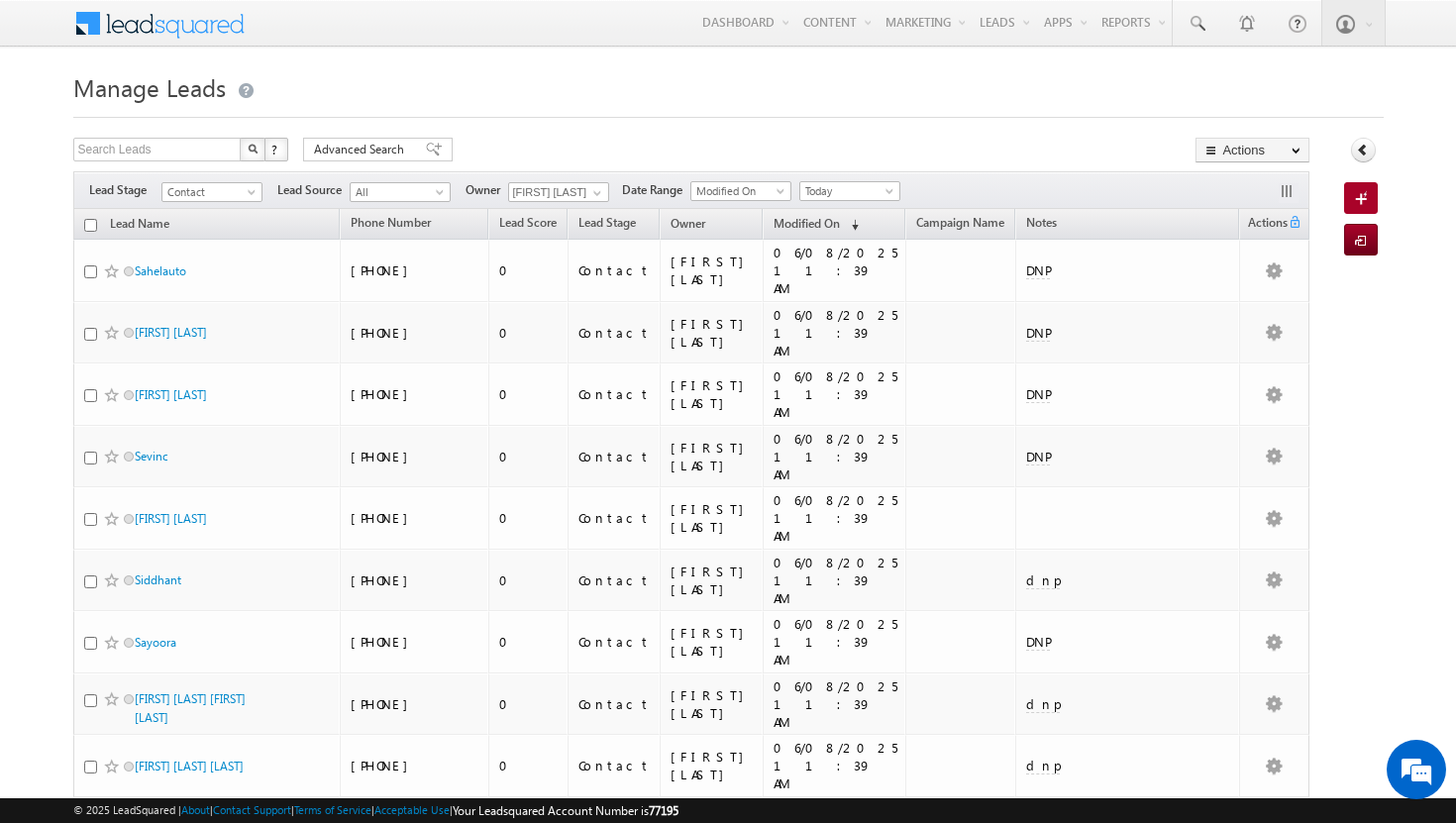 click at bounding box center (90, 225) 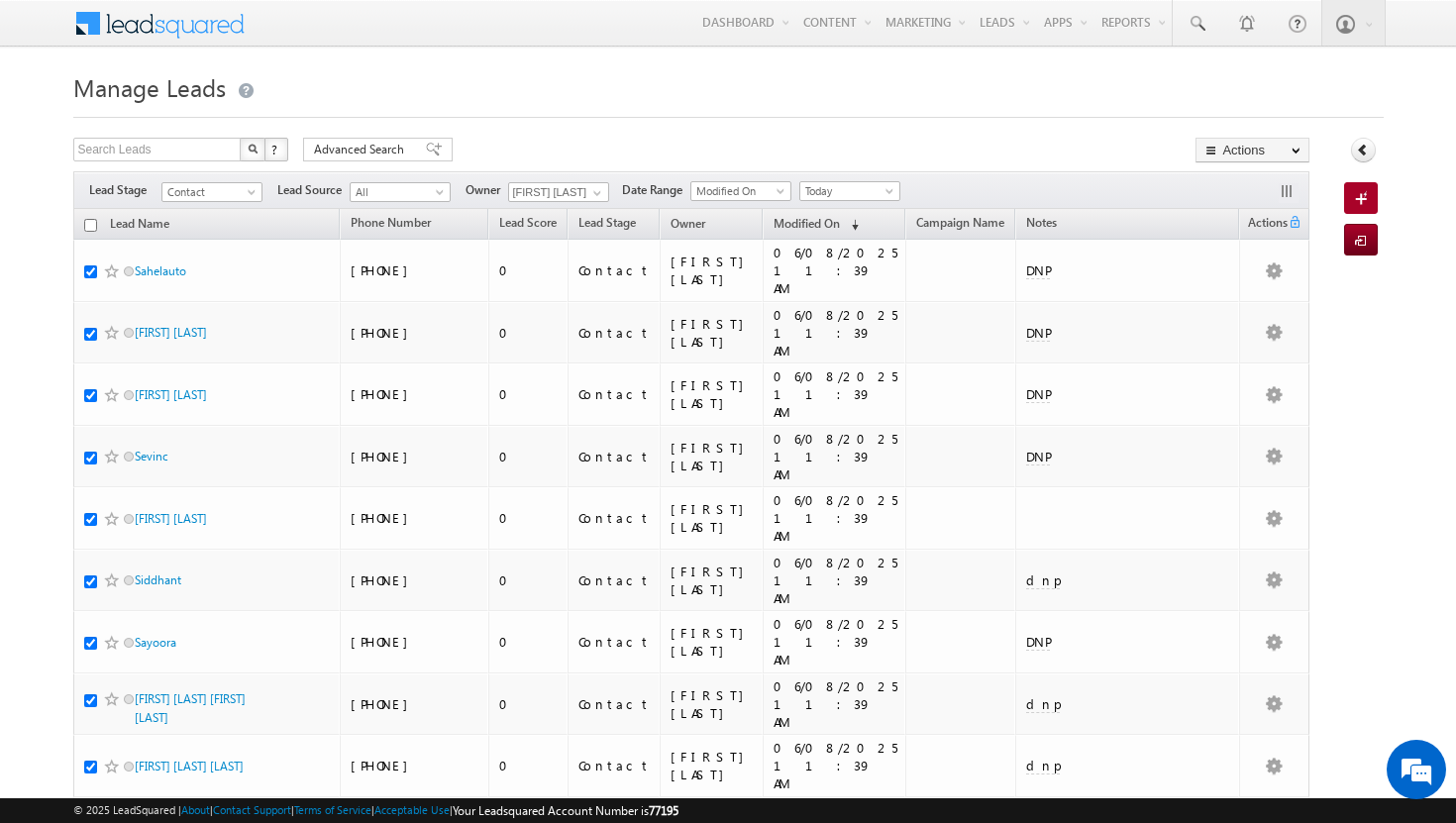 checkbox on "true" 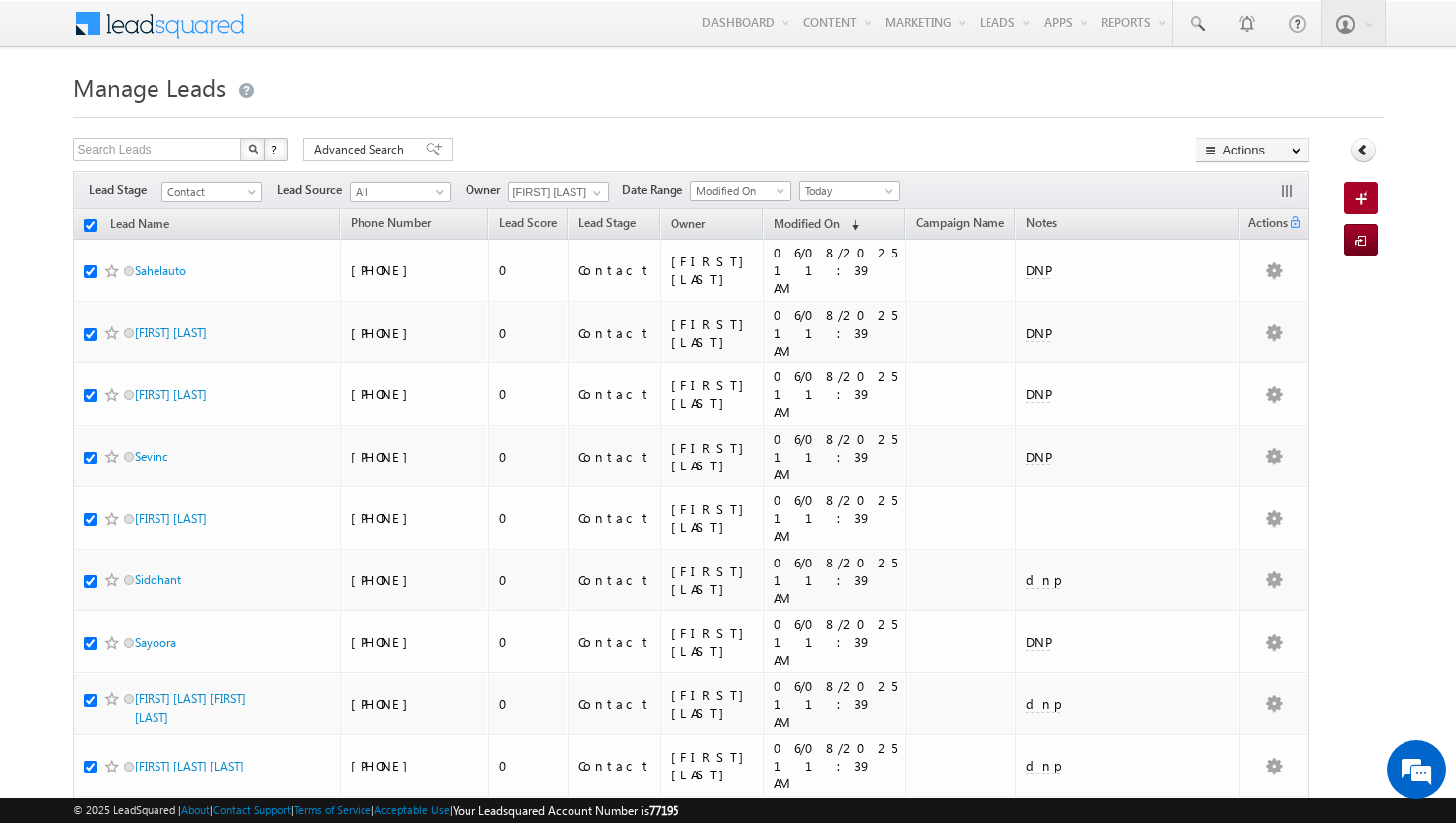 checkbox on "true" 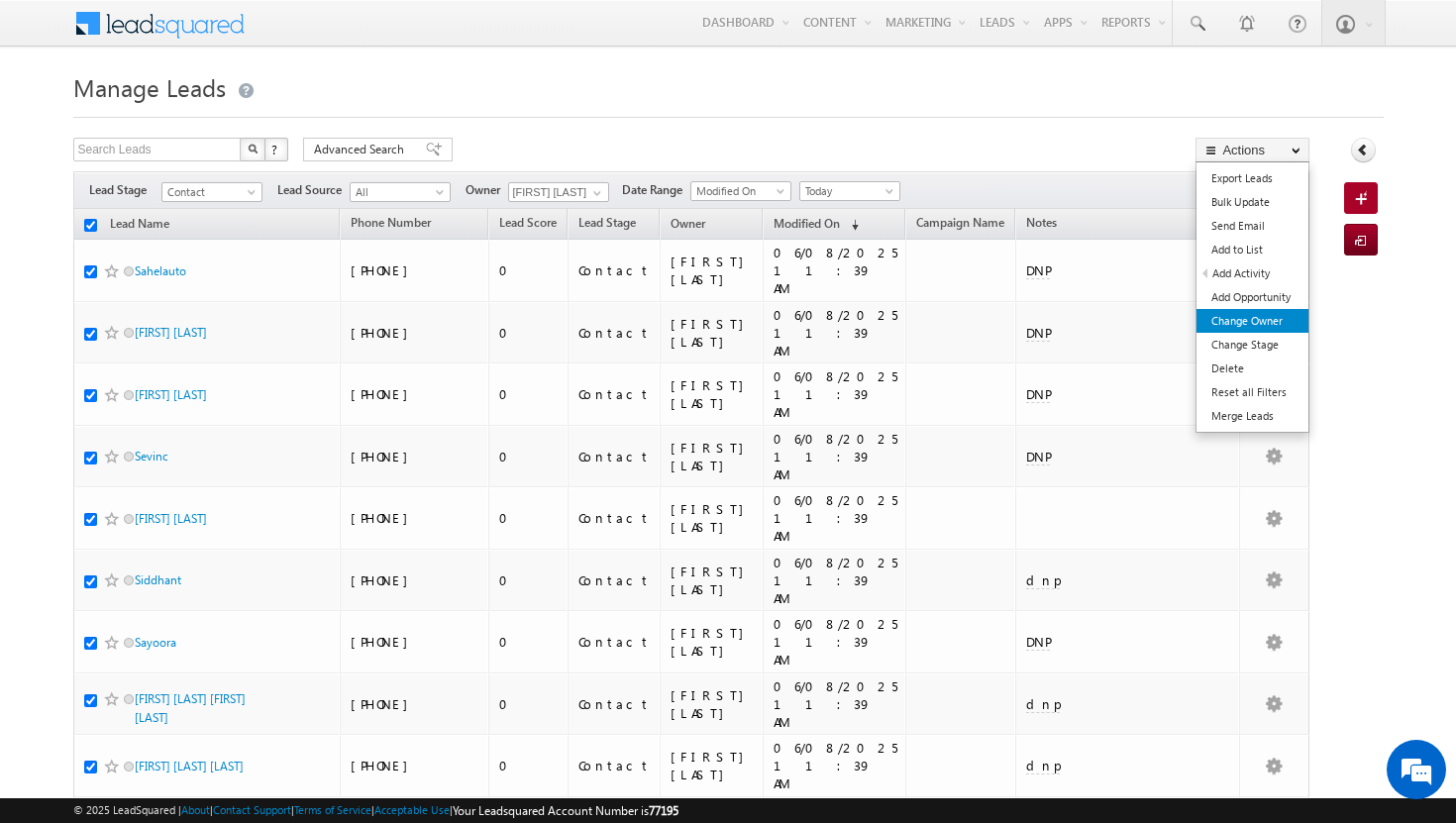 click on "Change Owner" at bounding box center (1252, 321) 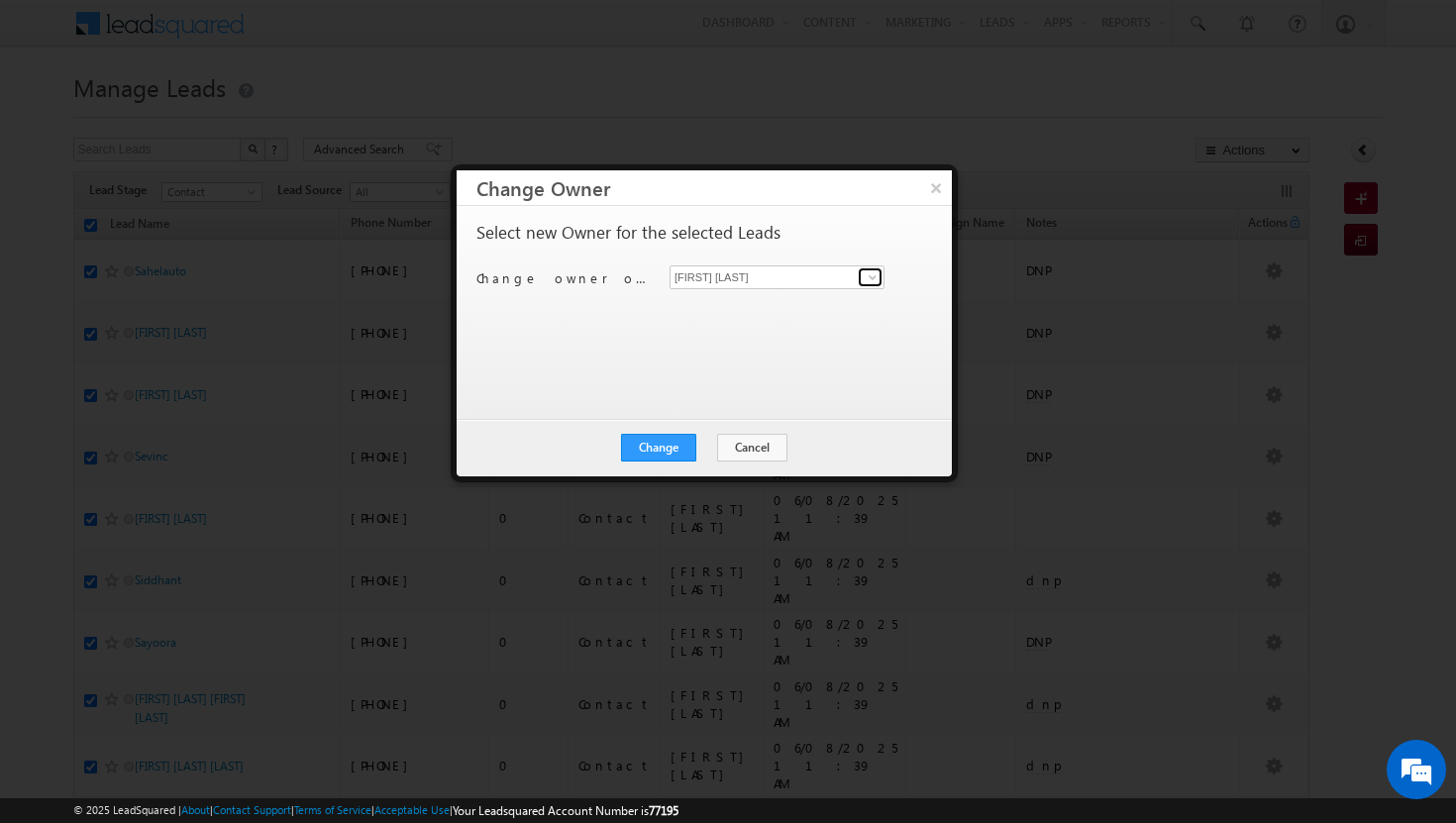 click at bounding box center (873, 277) 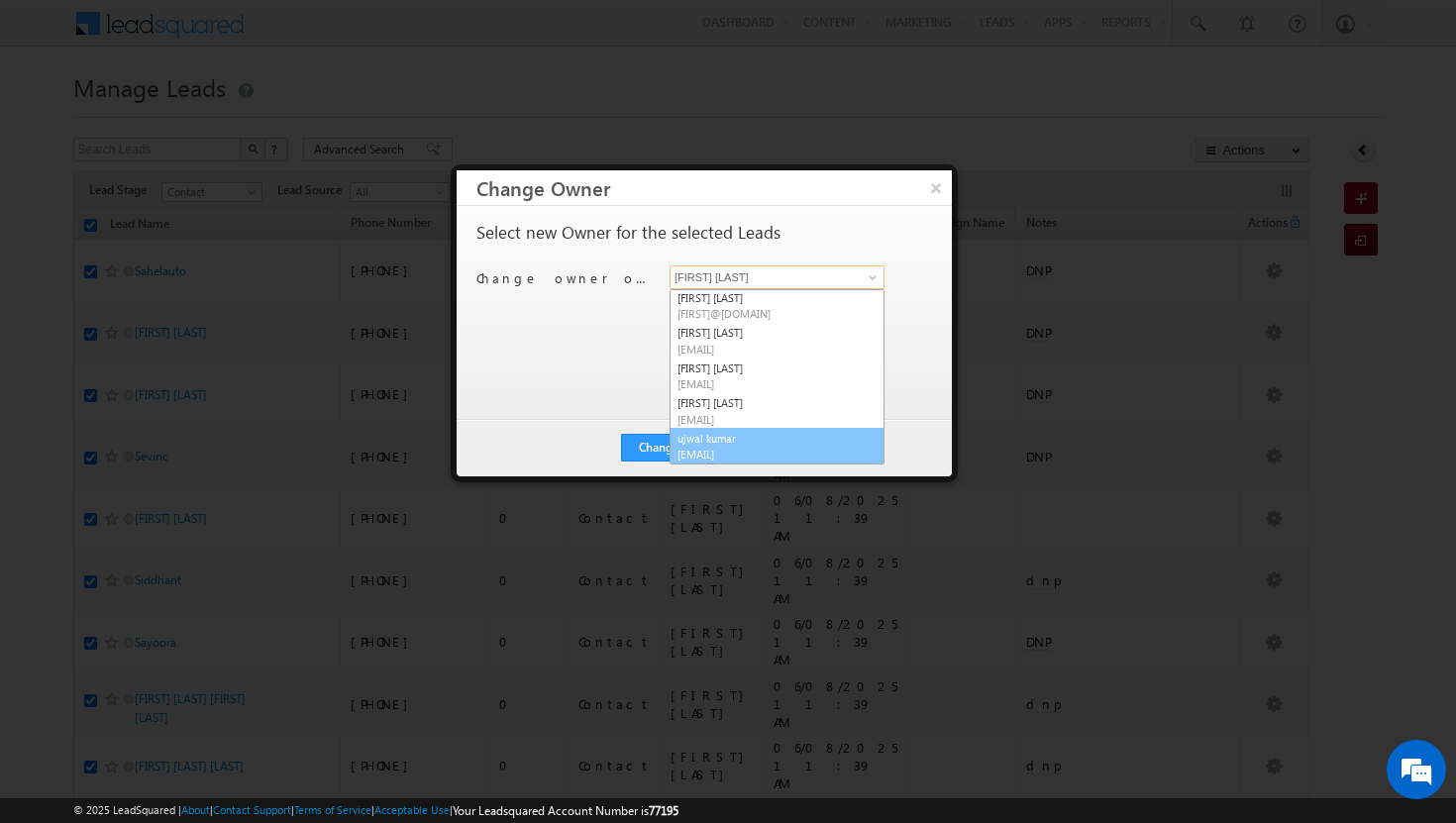 scroll, scrollTop: 73, scrollLeft: 0, axis: vertical 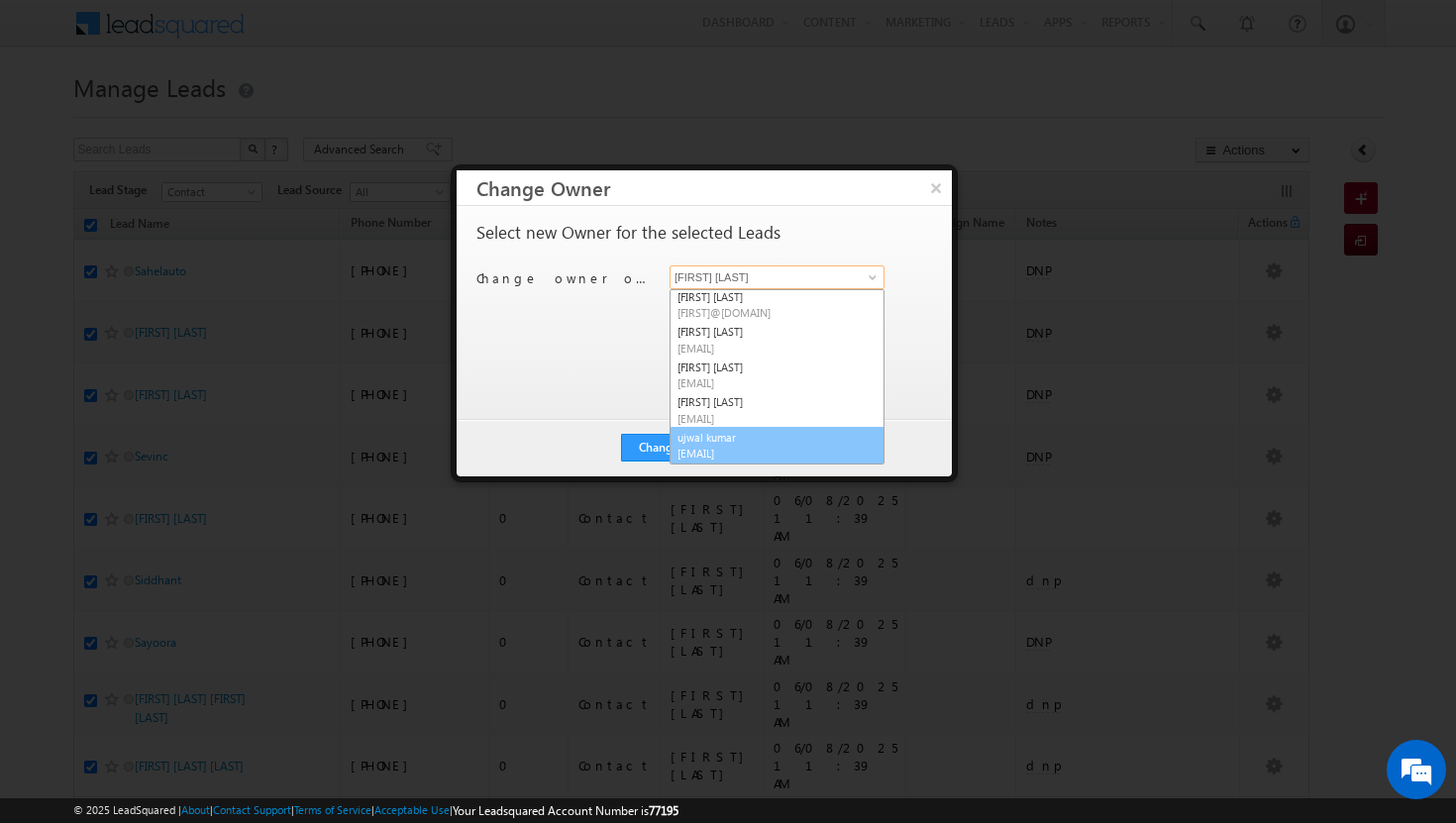 click on "[FIRST] [LAST] [EMAIL]" at bounding box center [777, 446] 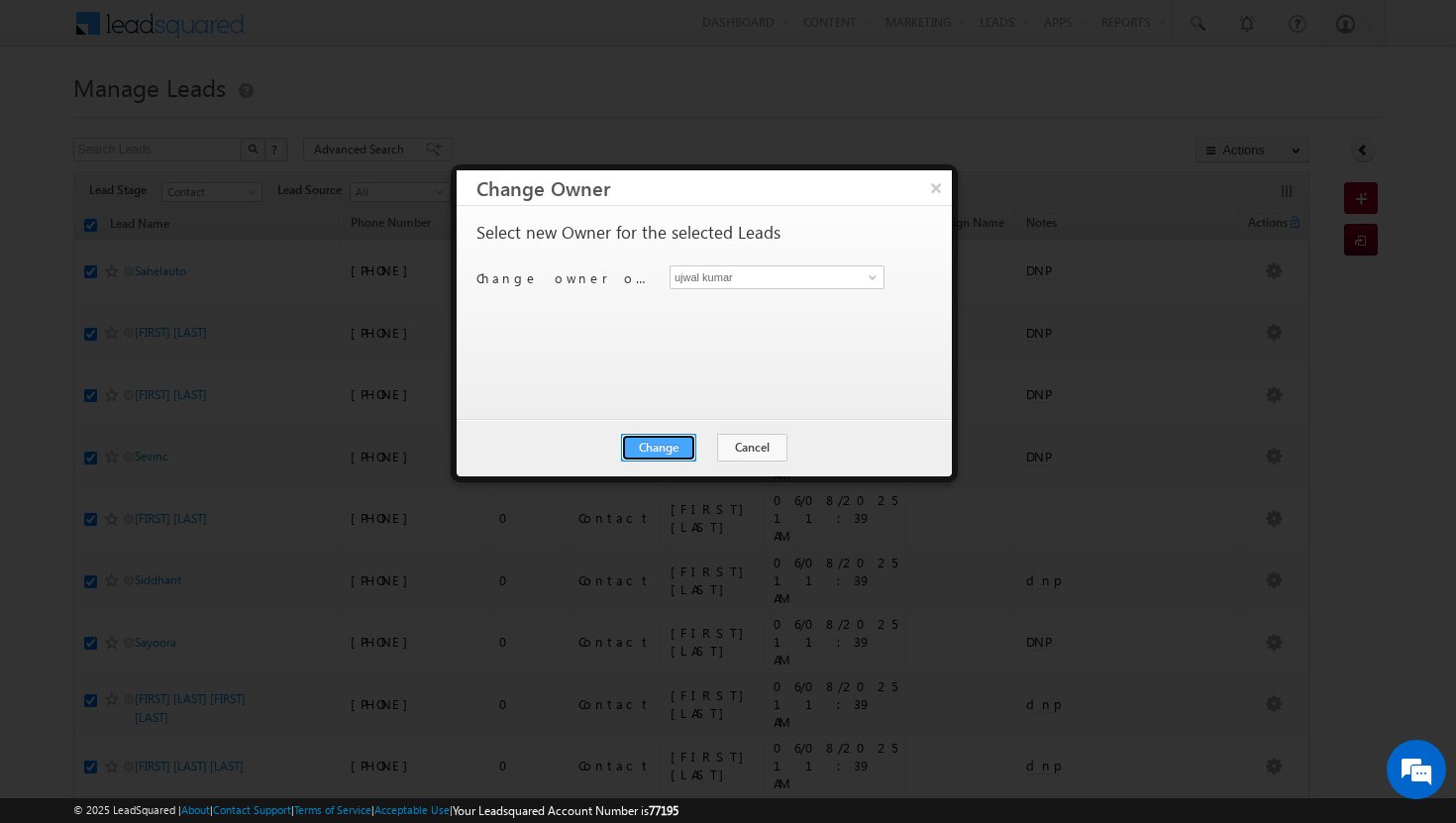click on "Change" at bounding box center (659, 448) 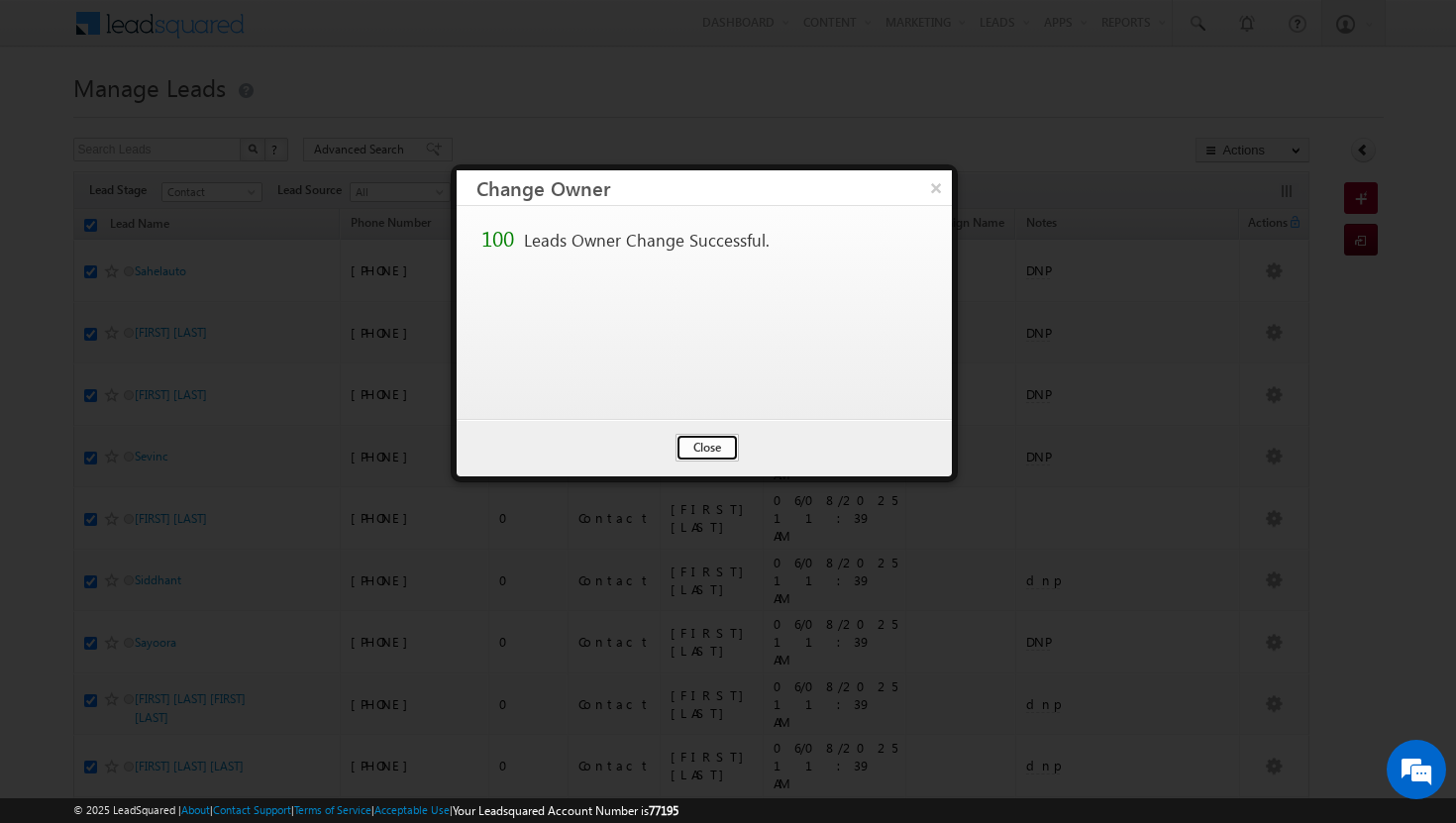 click on "Close" at bounding box center (707, 448) 